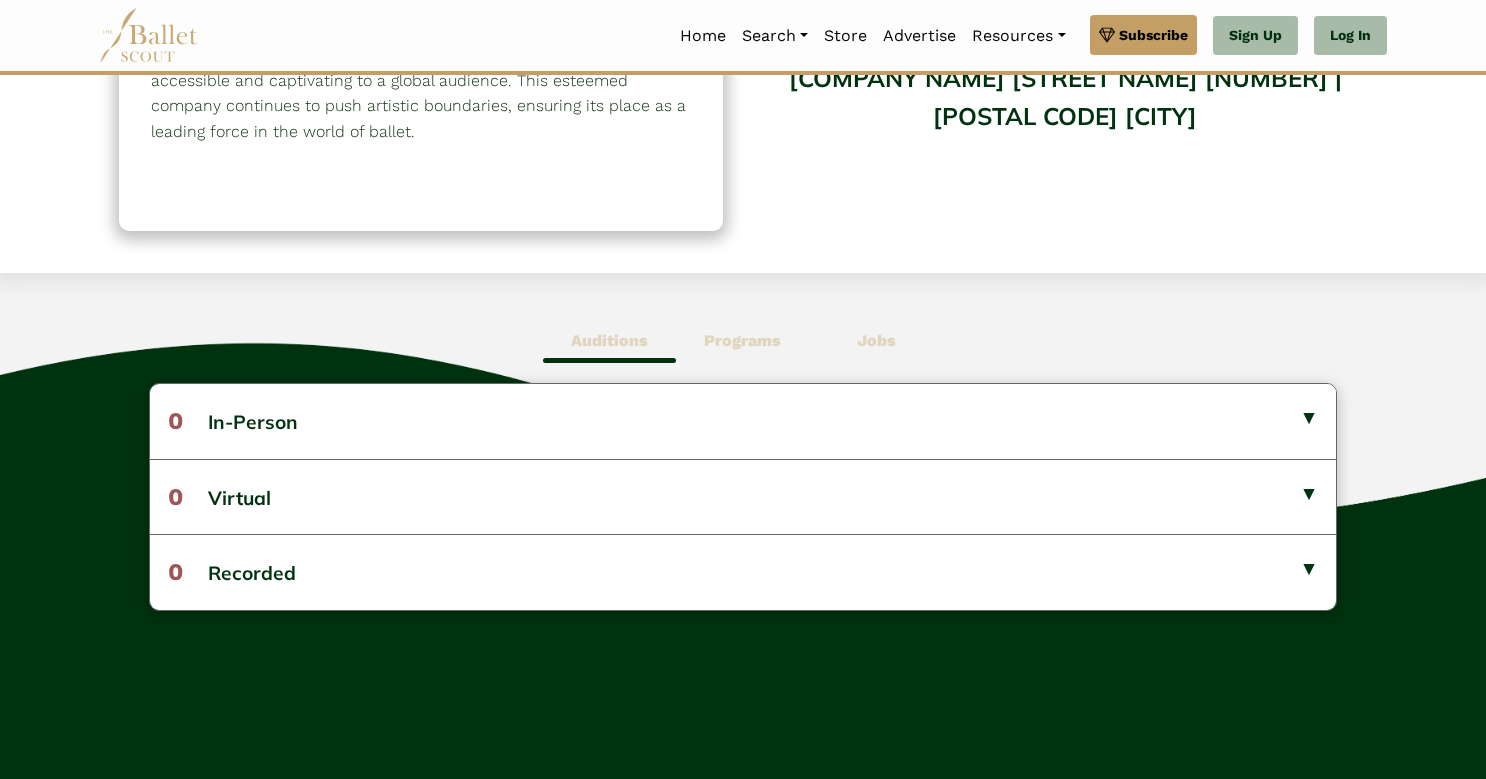 scroll, scrollTop: 0, scrollLeft: 0, axis: both 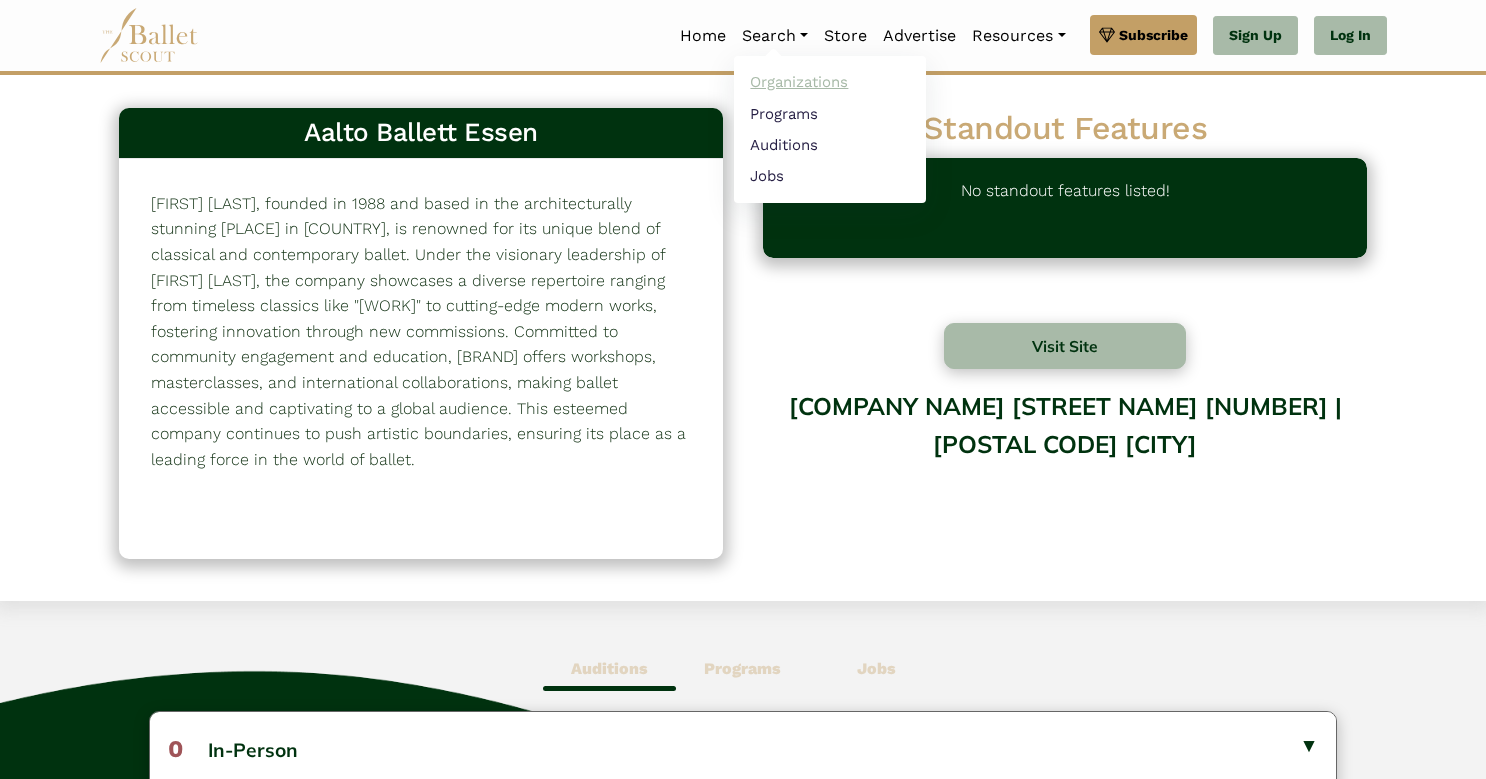 click on "Organizations" at bounding box center [830, 82] 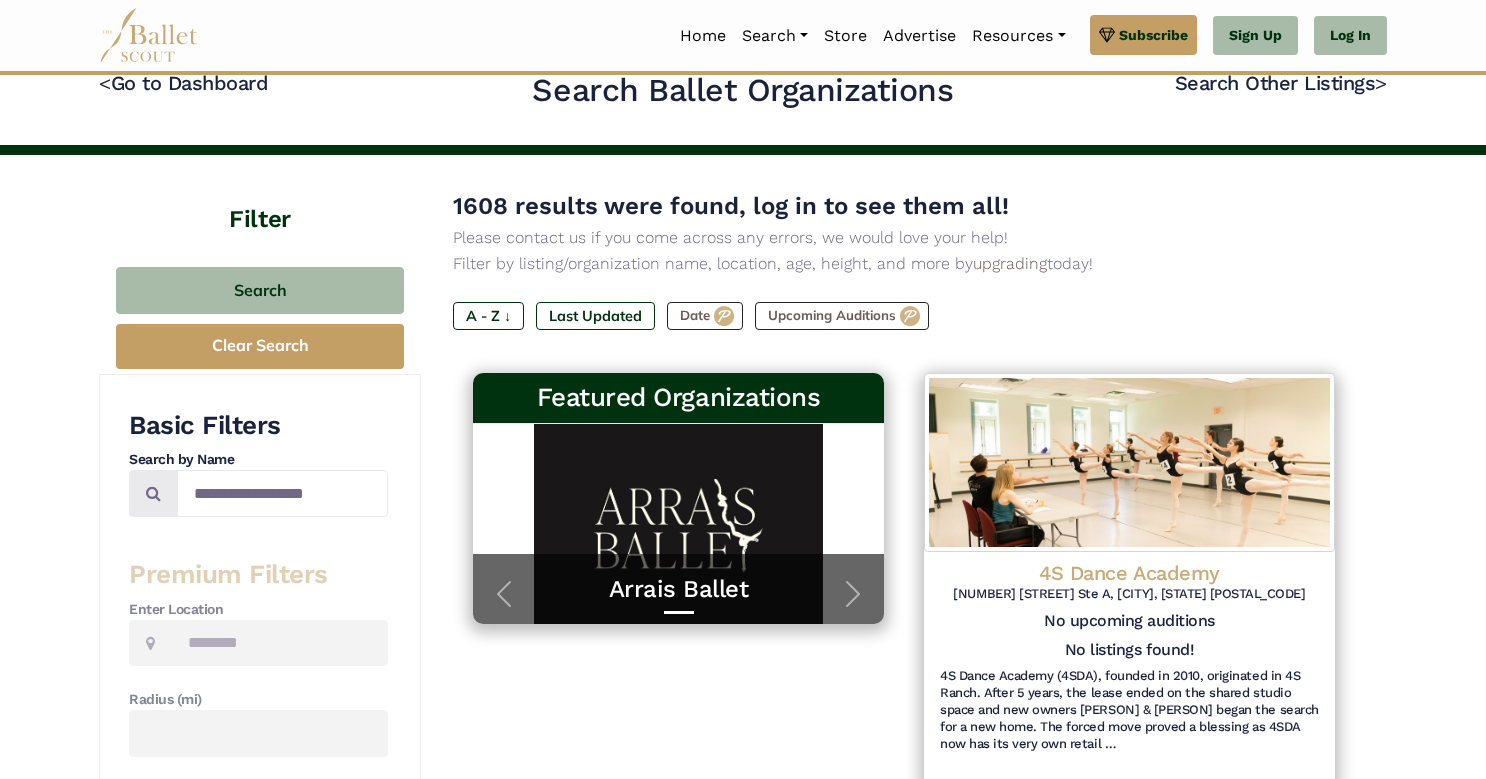 scroll, scrollTop: 27, scrollLeft: 0, axis: vertical 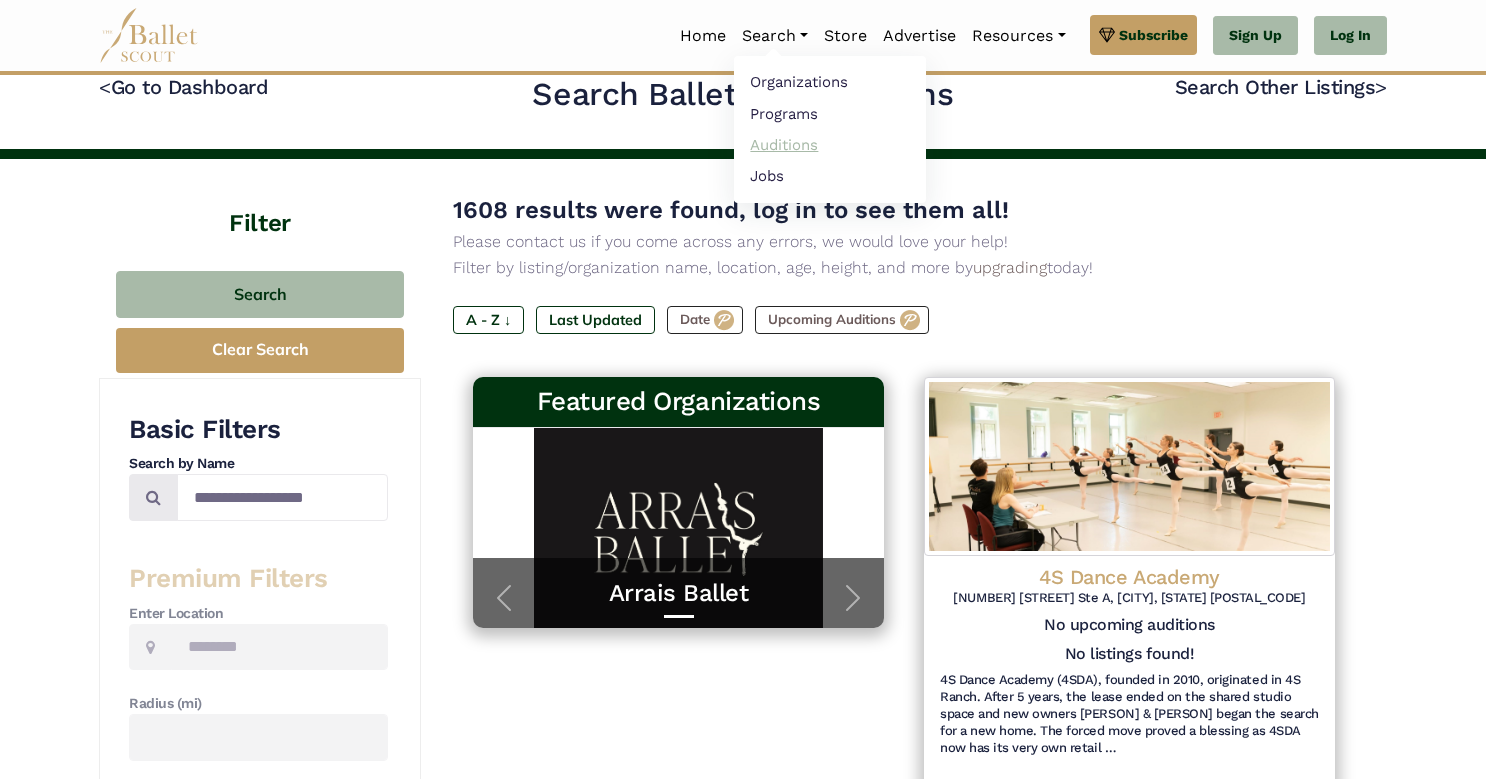 click on "Auditions" at bounding box center (830, 144) 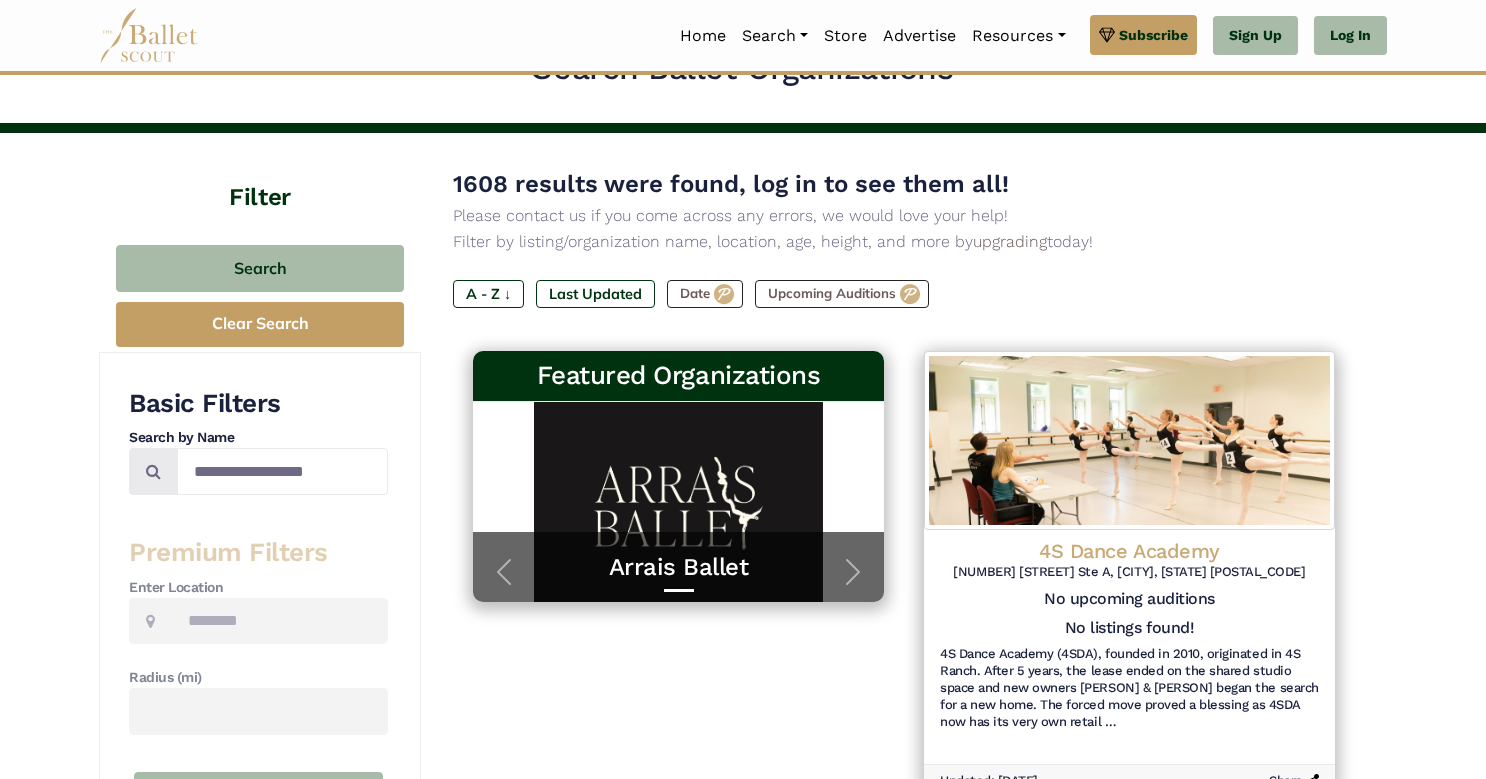 scroll, scrollTop: 27, scrollLeft: 0, axis: vertical 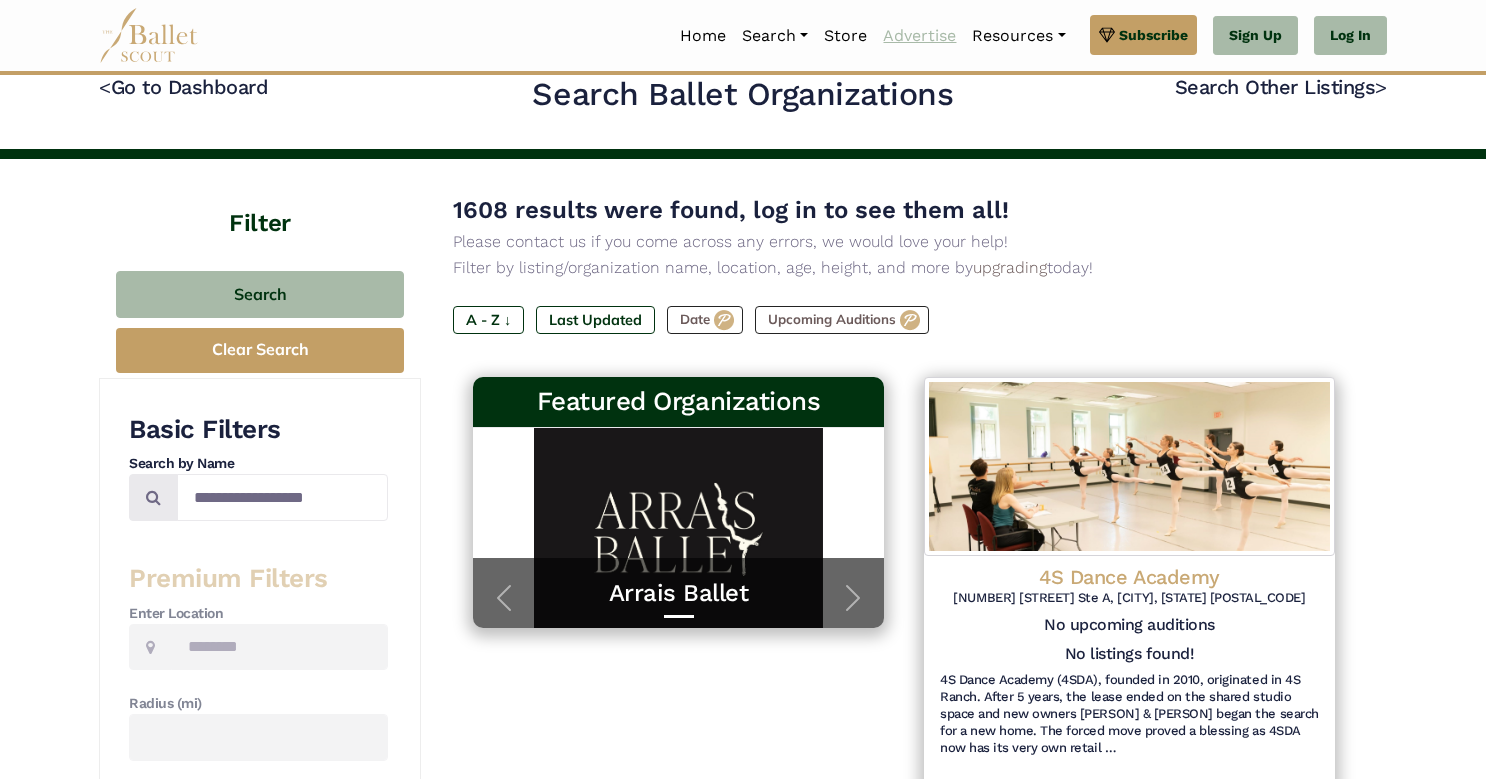 click on "Advertise" at bounding box center (919, 36) 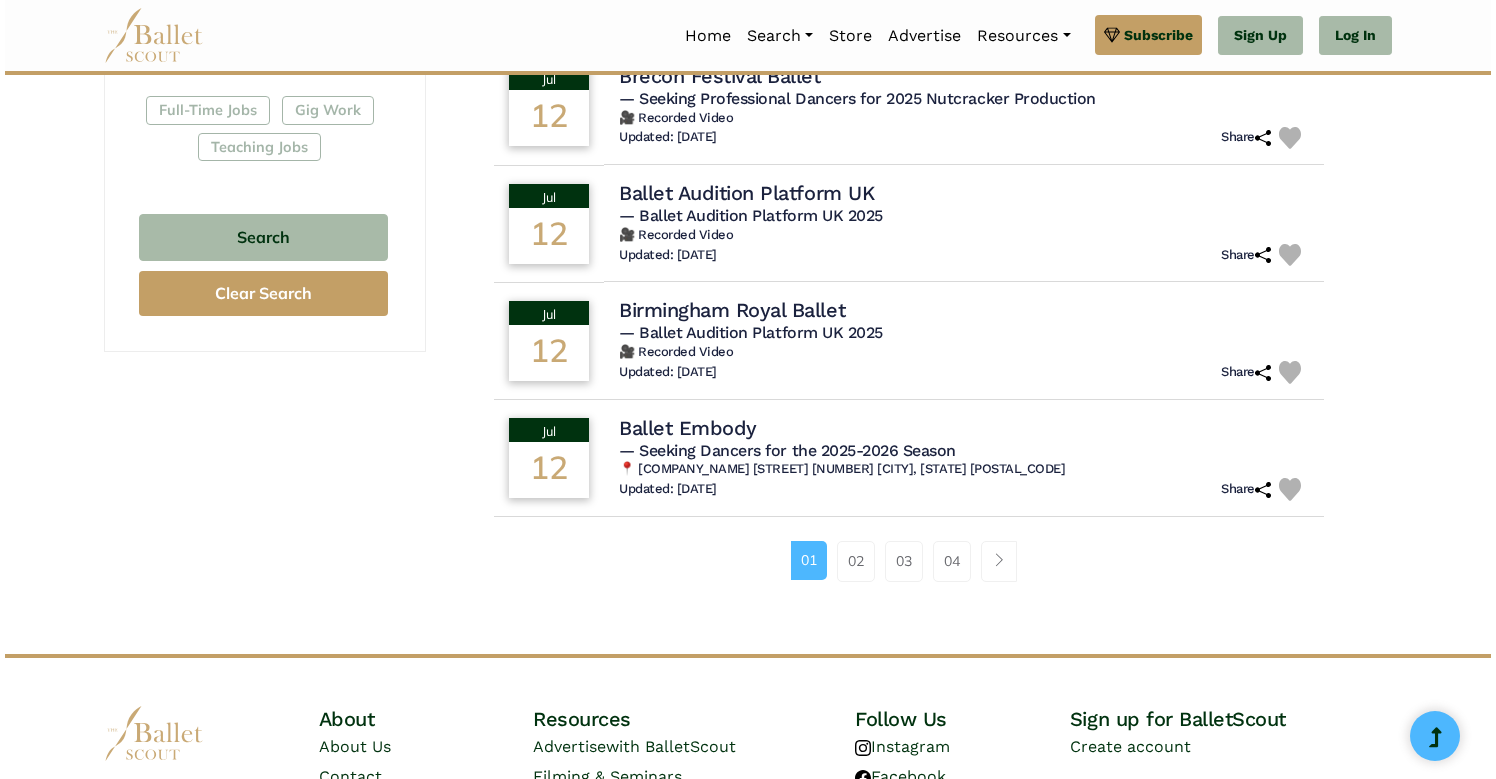 scroll, scrollTop: 1220, scrollLeft: 0, axis: vertical 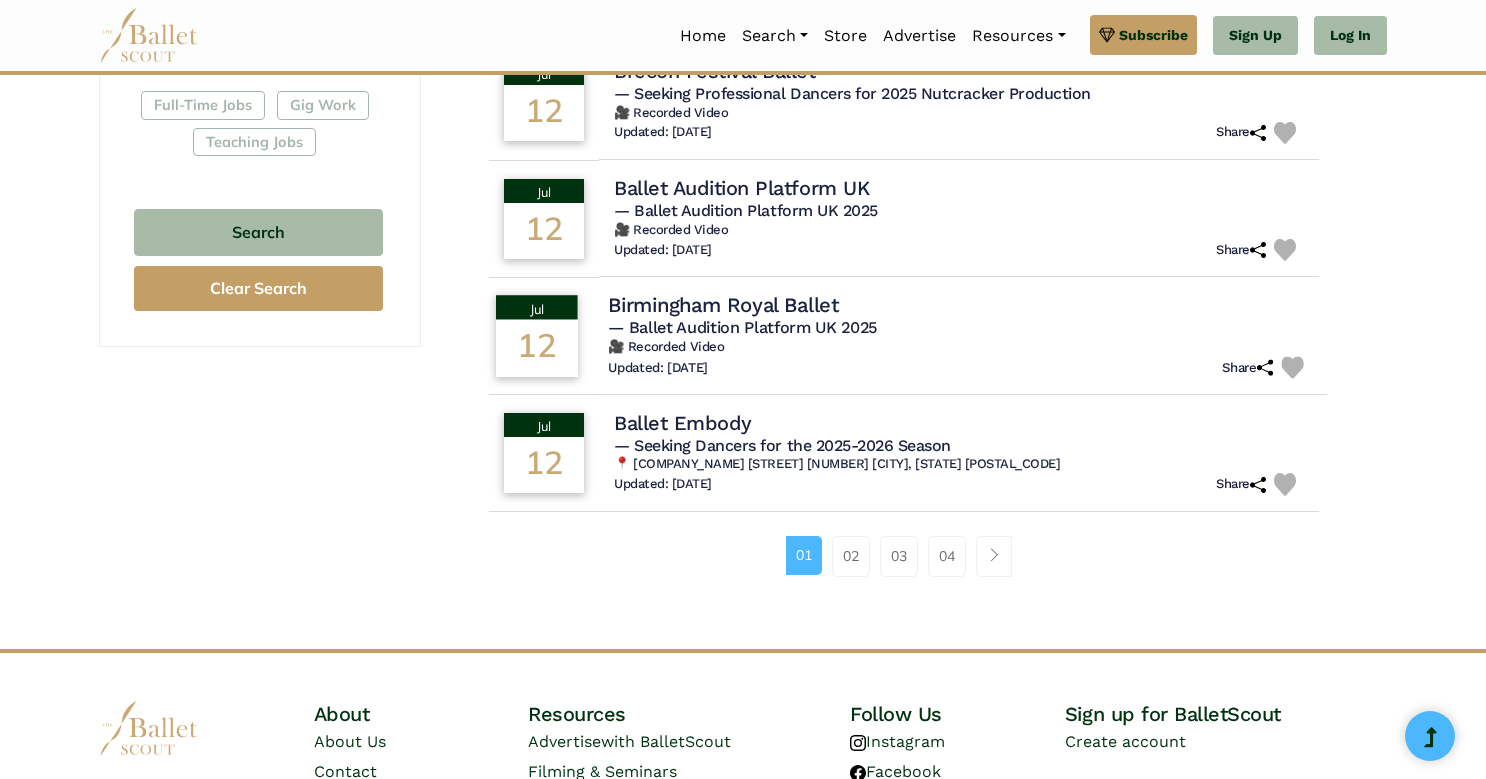 click on "Birmingham Royal Ballet" at bounding box center [723, 304] 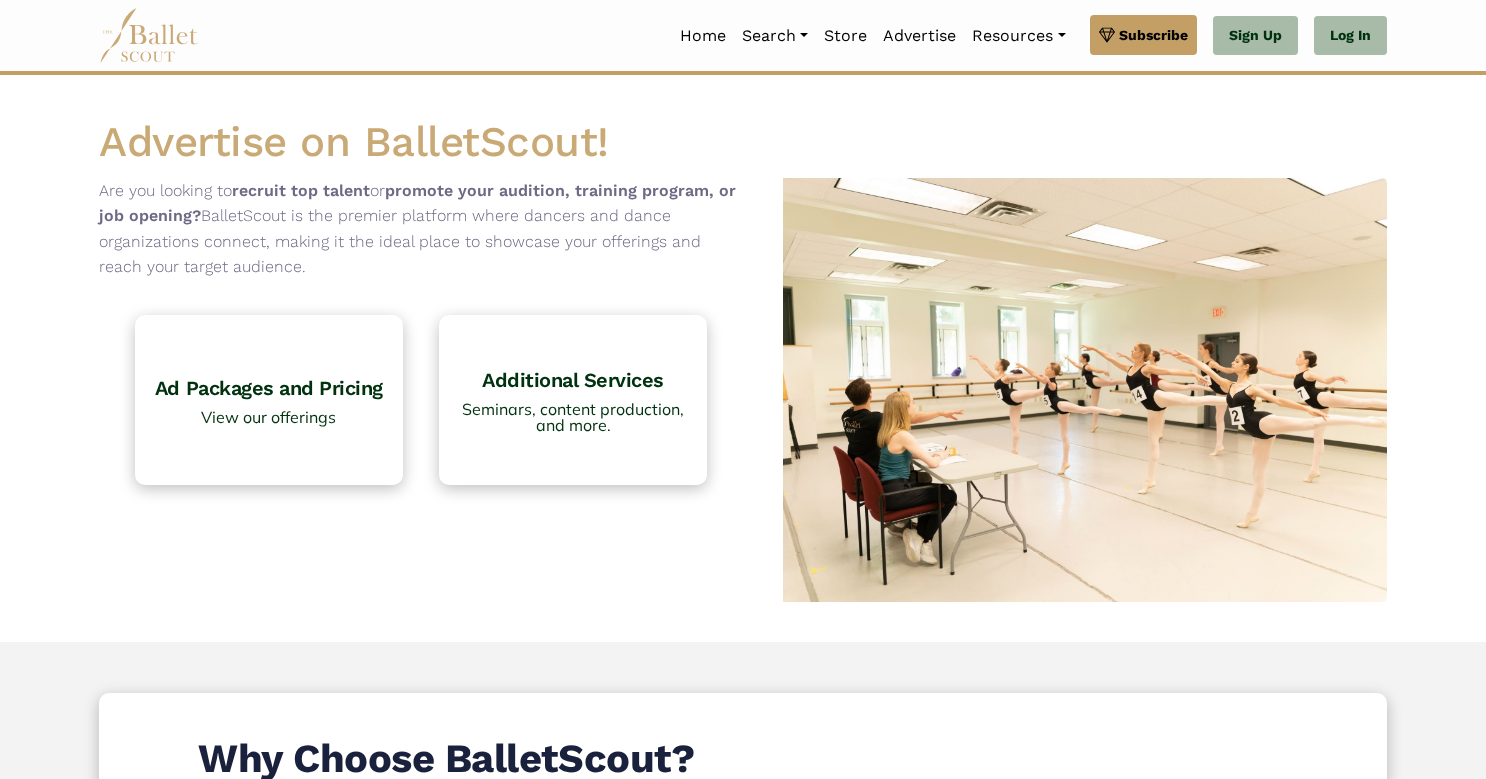 scroll, scrollTop: 0, scrollLeft: 0, axis: both 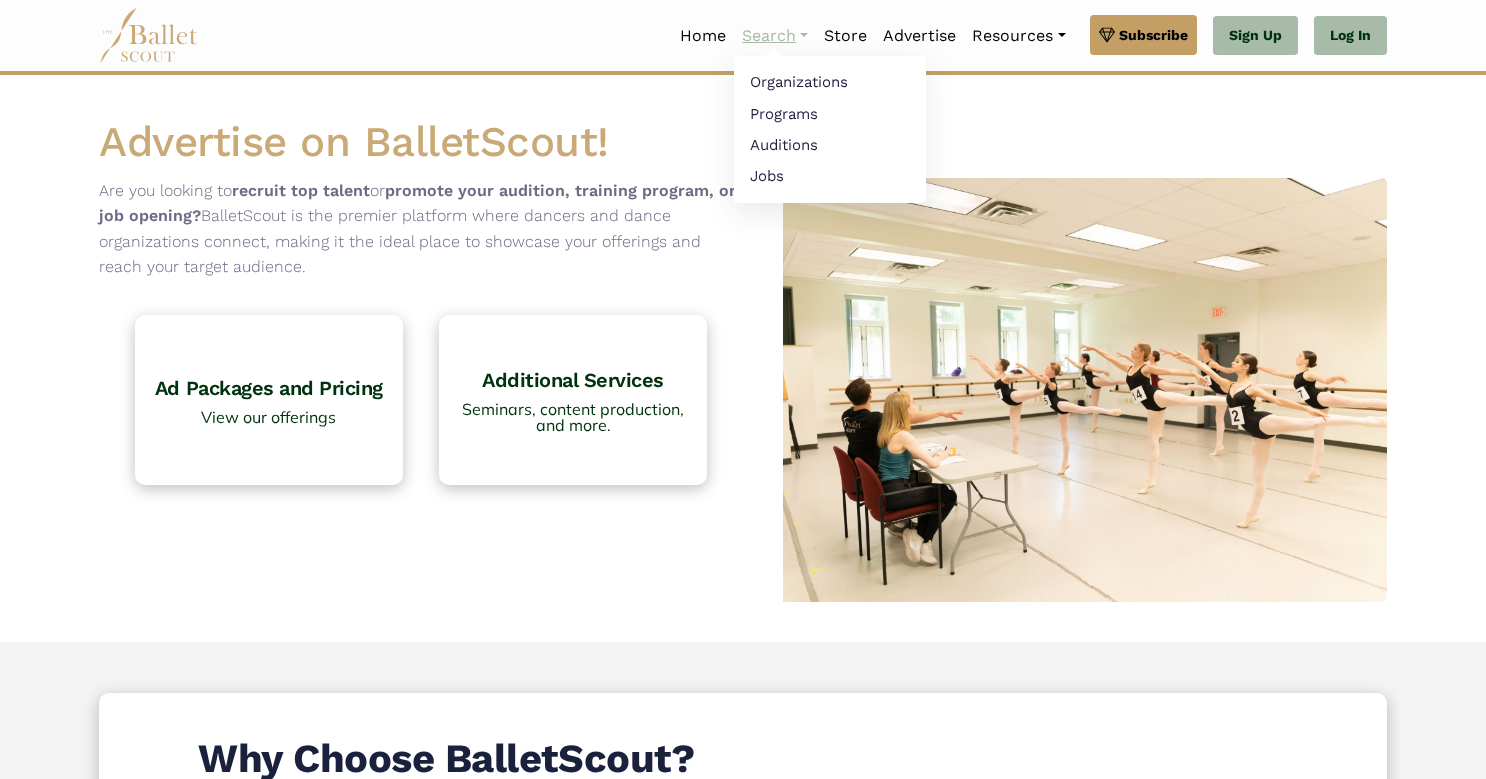 click on "Search" at bounding box center (775, 36) 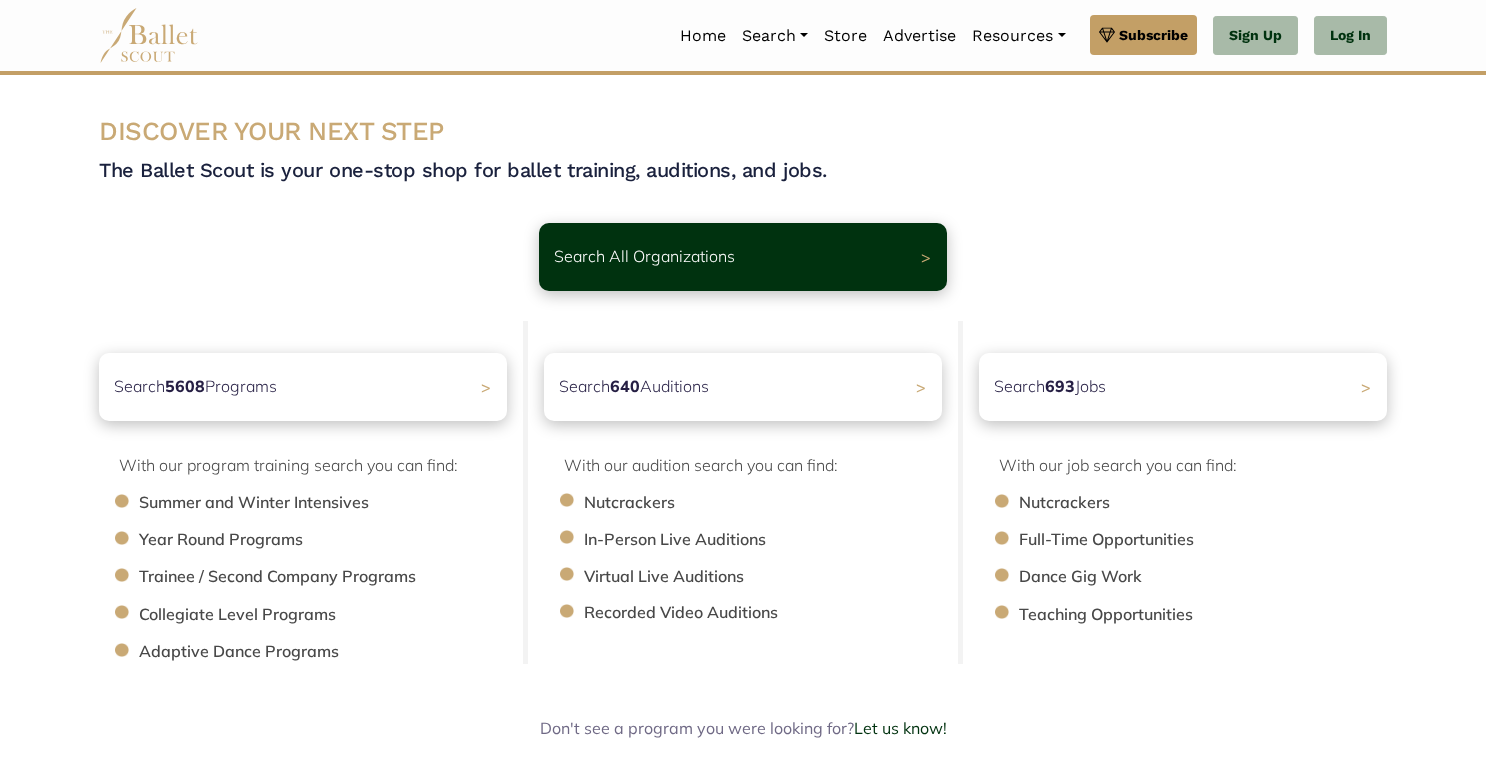 scroll, scrollTop: 0, scrollLeft: 0, axis: both 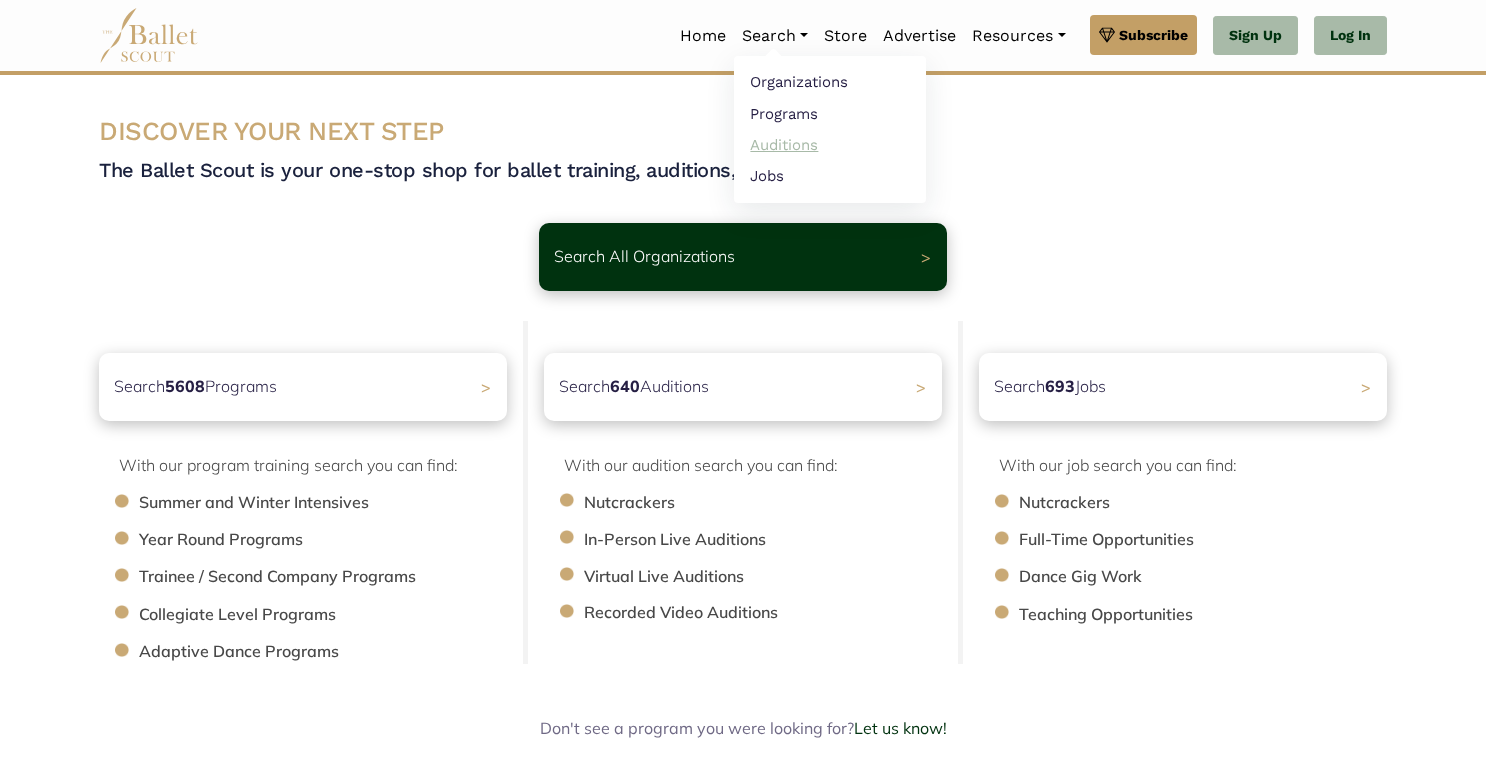 click on "Auditions" at bounding box center [830, 144] 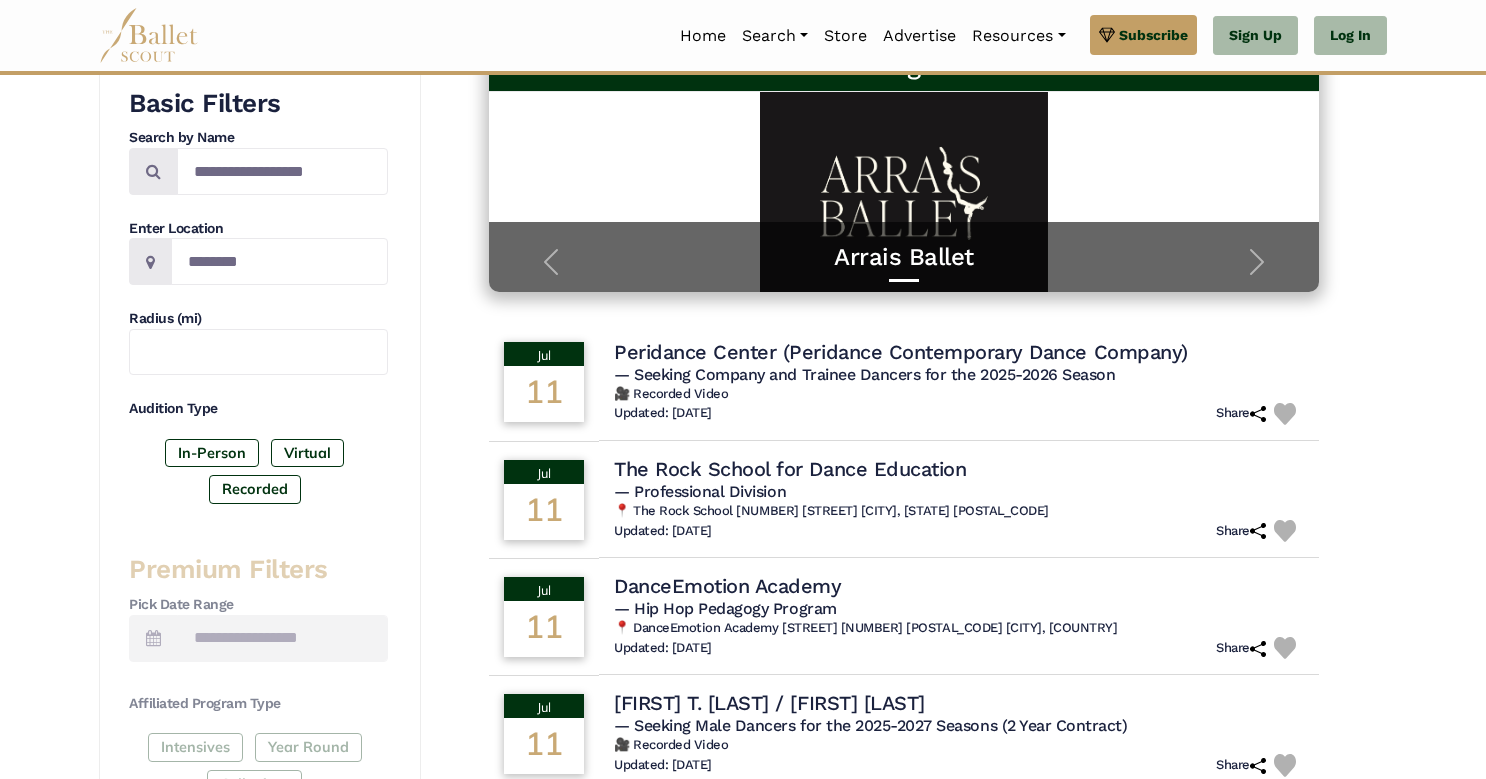 scroll, scrollTop: 358, scrollLeft: 0, axis: vertical 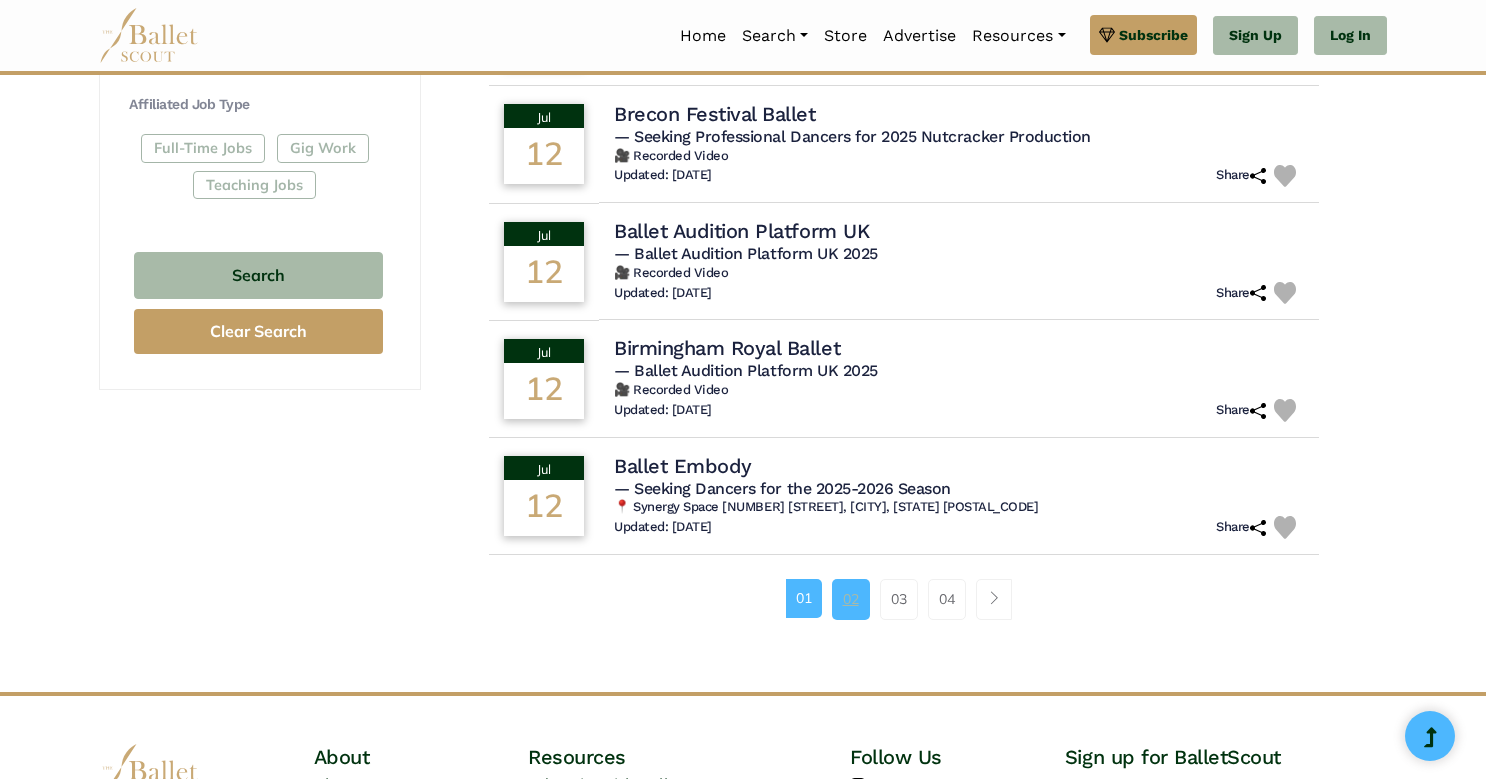 click on "02" at bounding box center (851, 599) 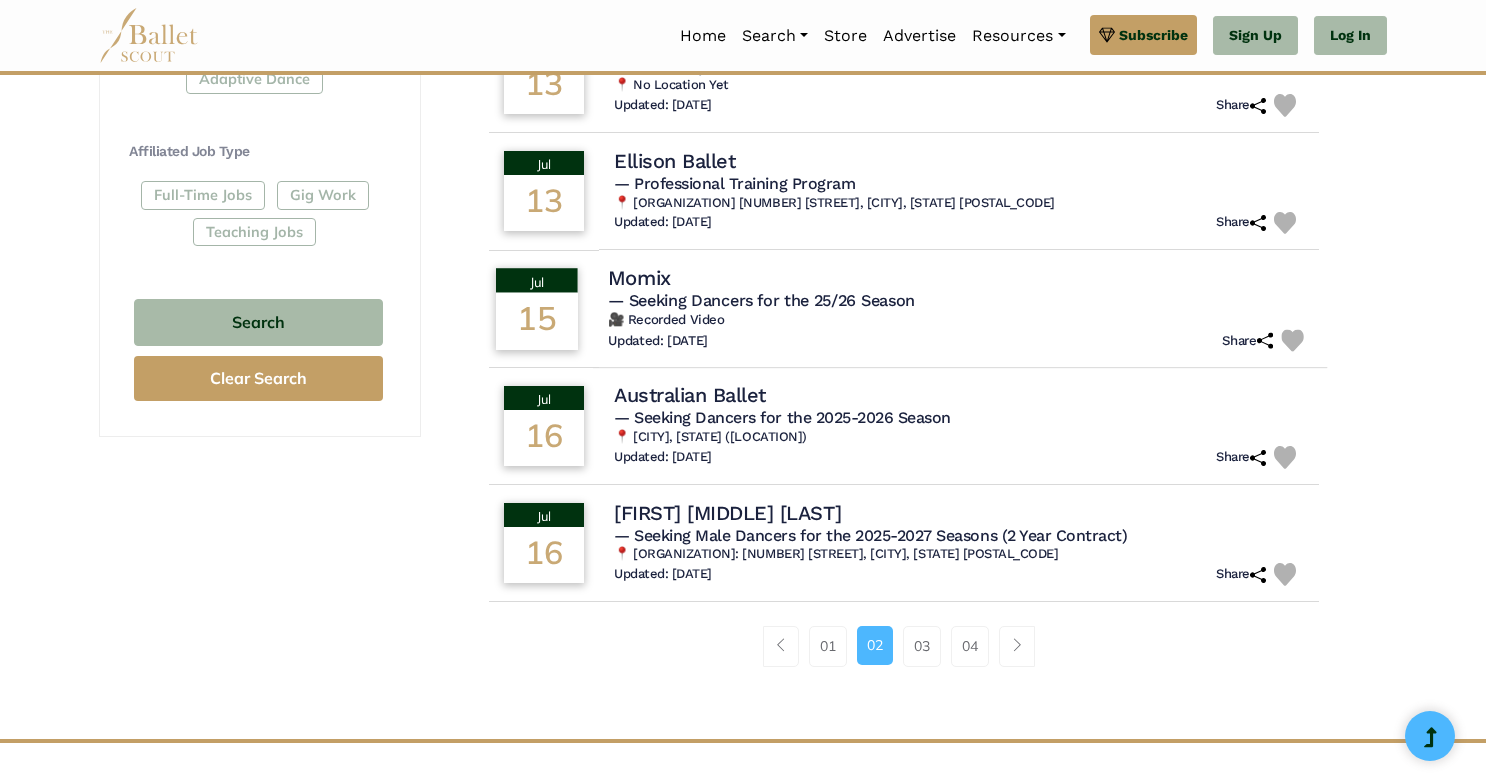 scroll, scrollTop: 1134, scrollLeft: 0, axis: vertical 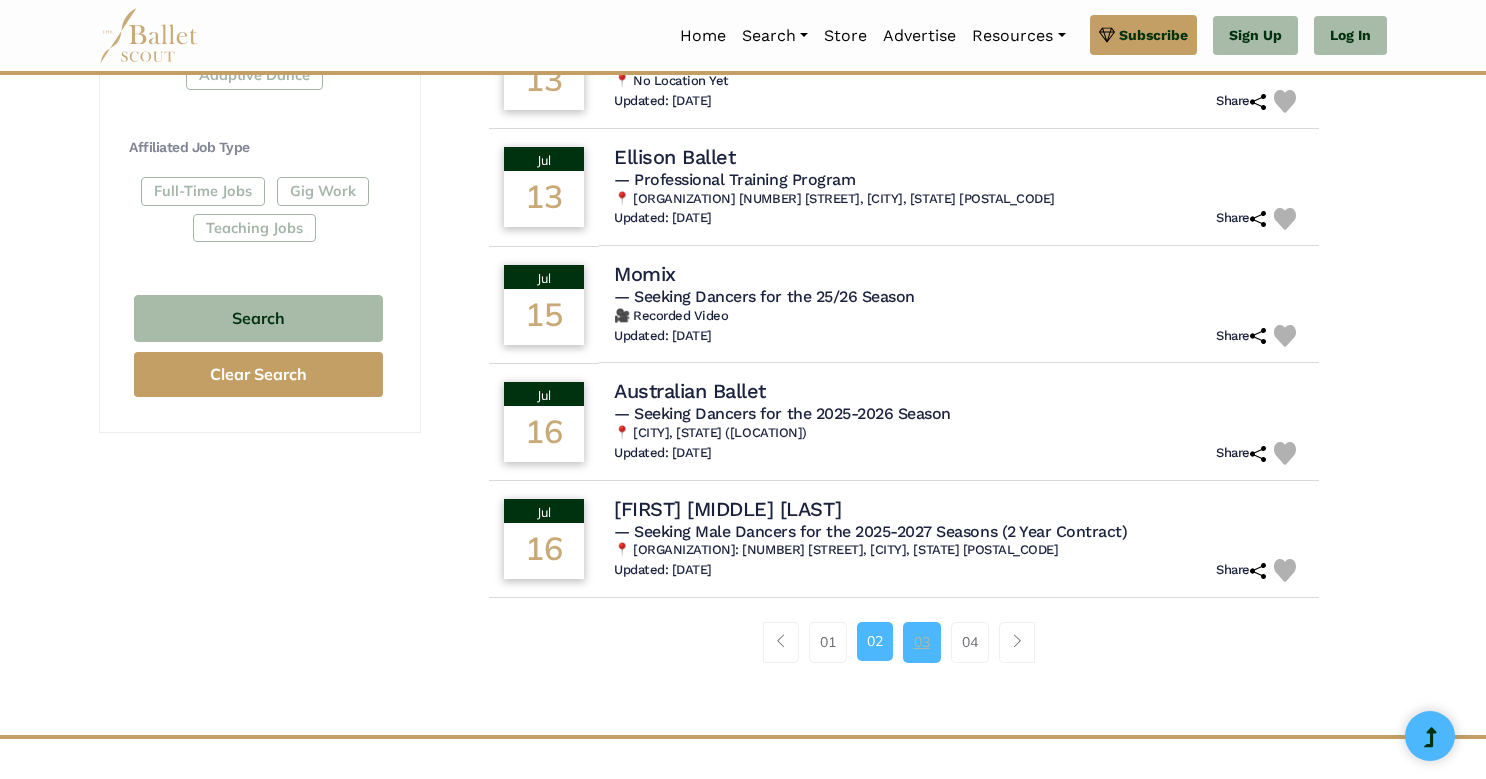 click on "03" at bounding box center (922, 642) 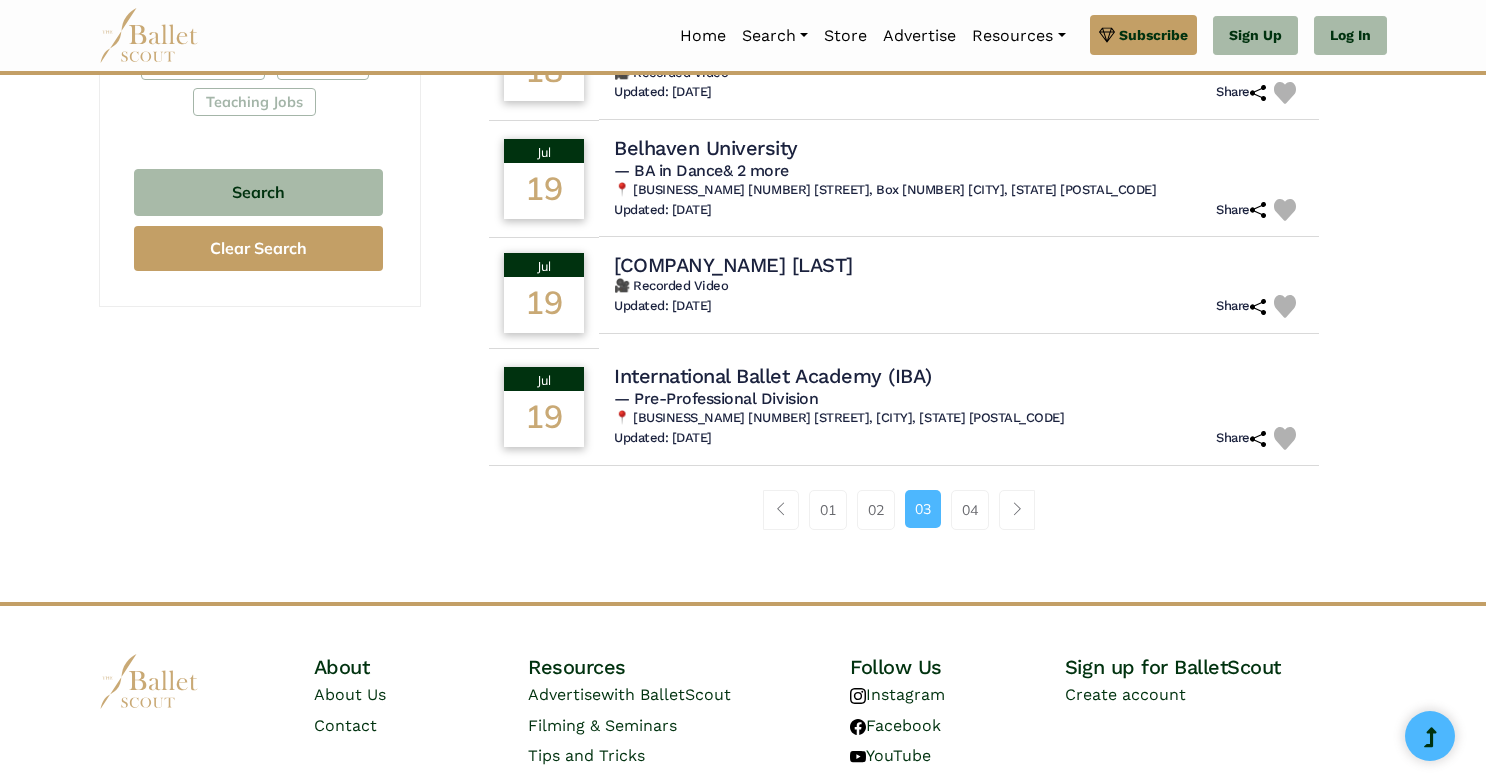 scroll, scrollTop: 1264, scrollLeft: 0, axis: vertical 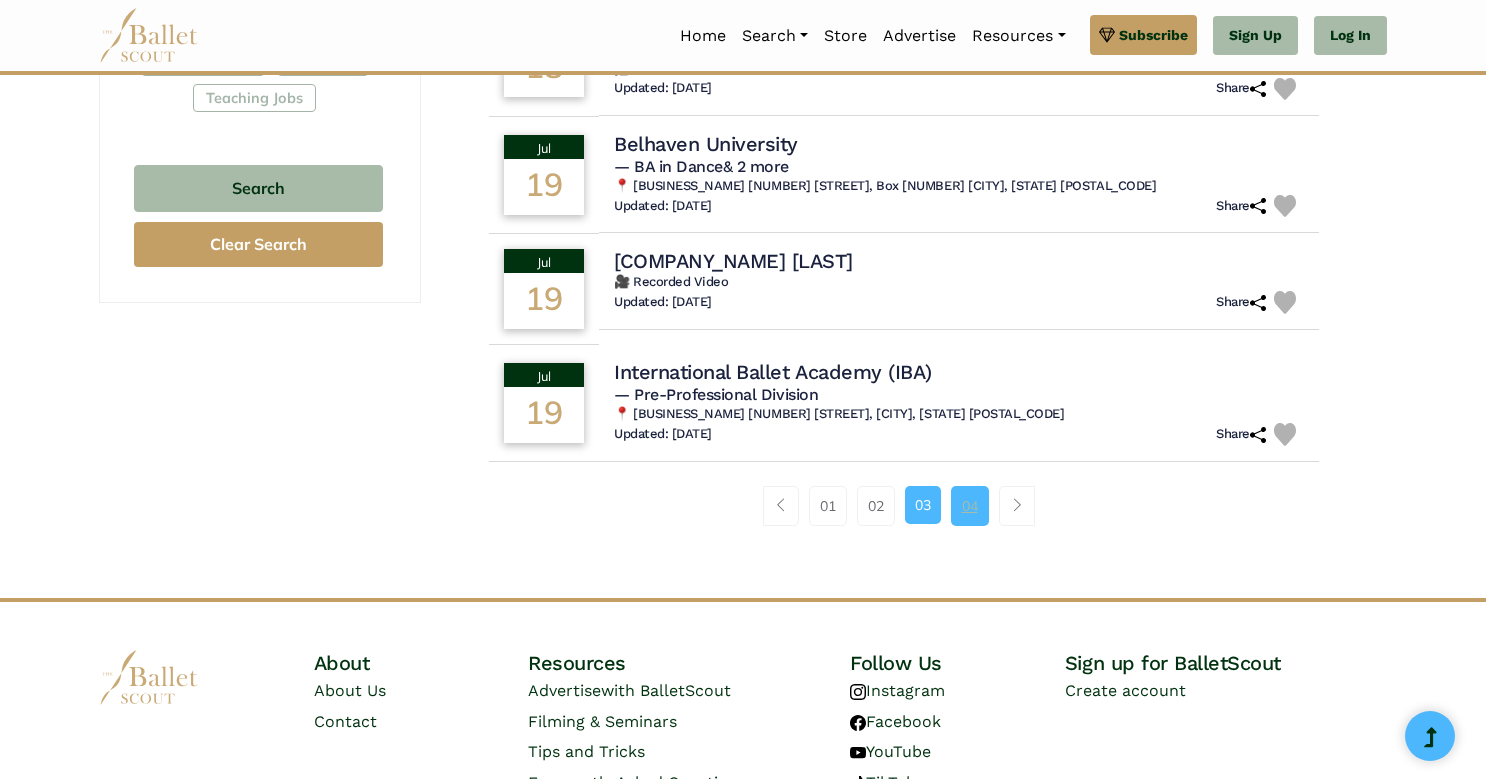 click on "04" at bounding box center (970, 506) 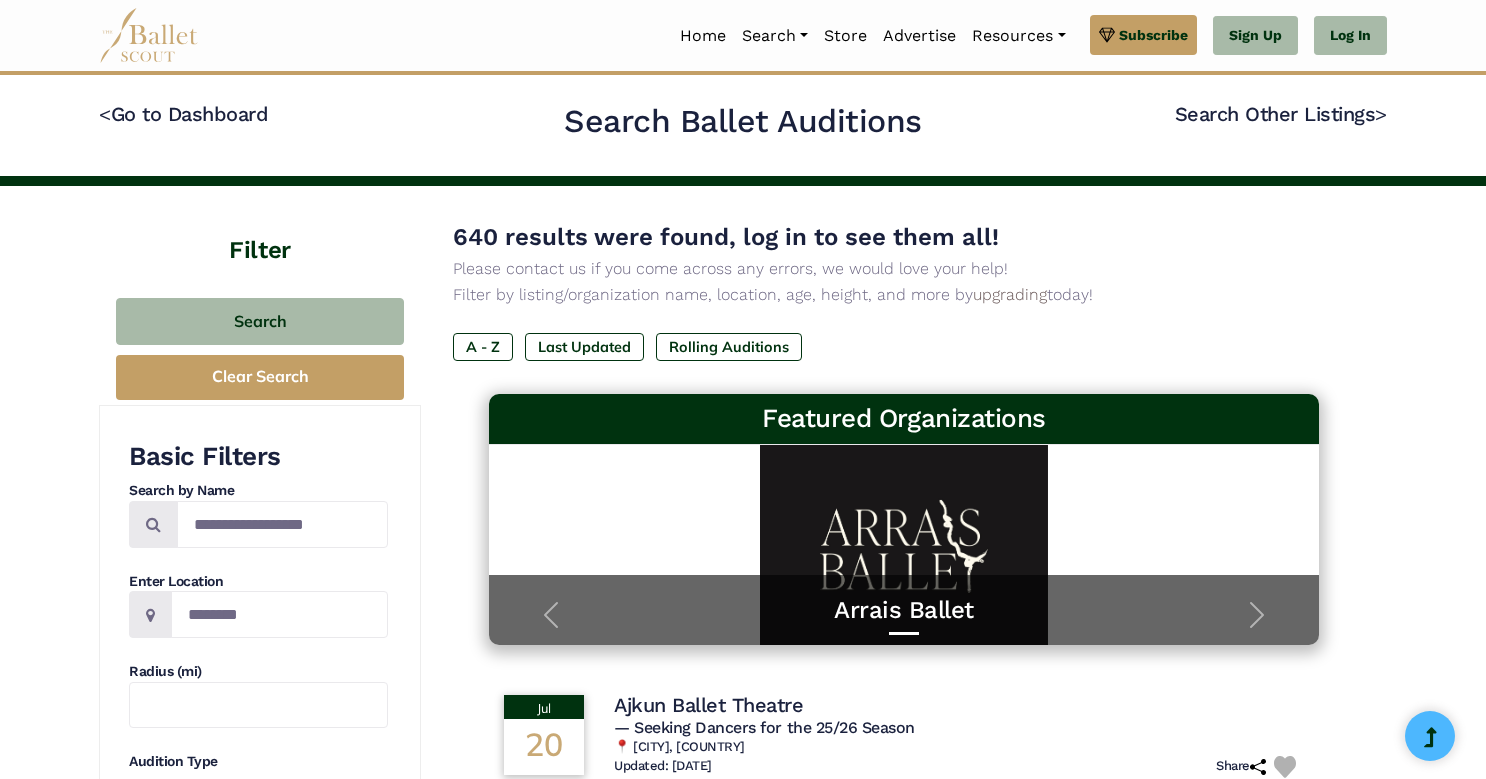 scroll, scrollTop: 0, scrollLeft: 0, axis: both 